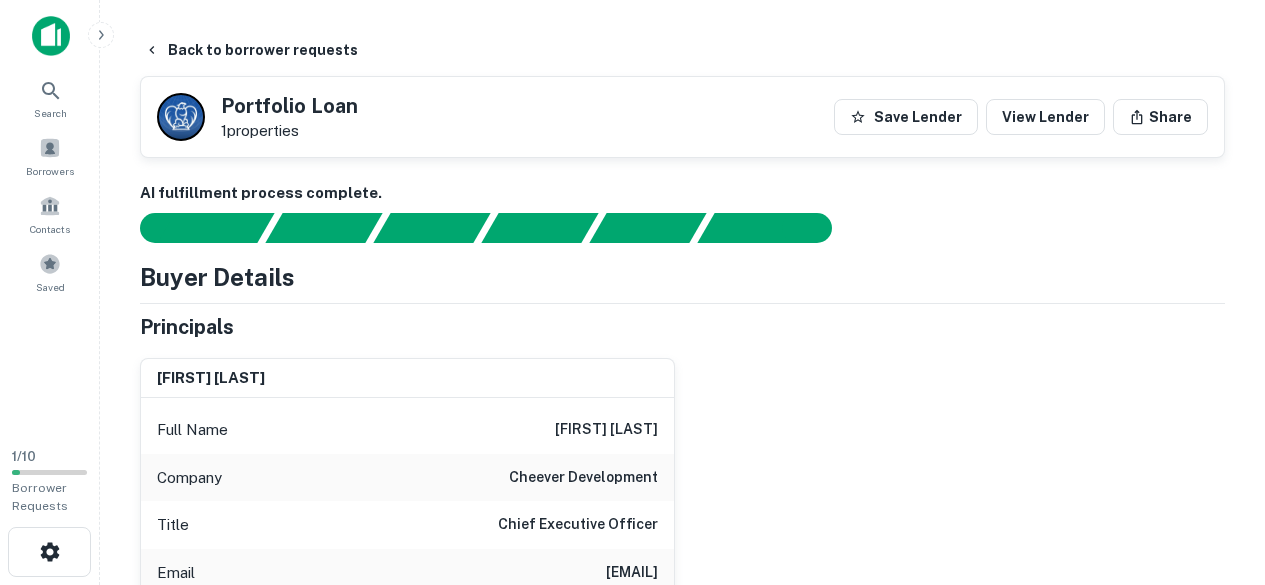 scroll, scrollTop: 316, scrollLeft: 0, axis: vertical 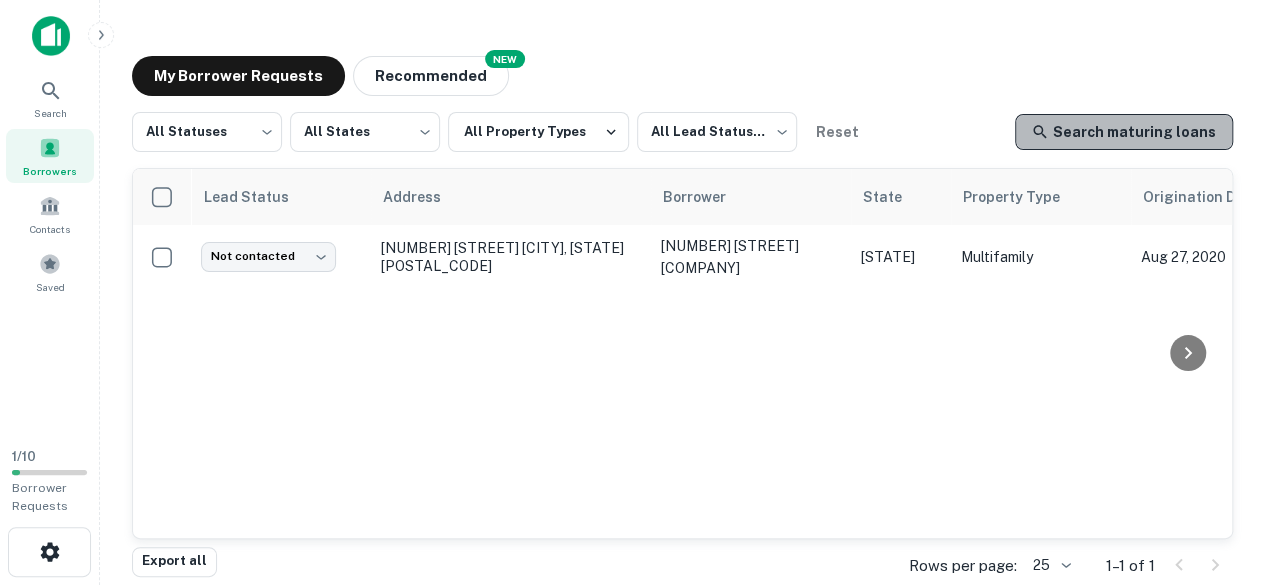 click on "Search maturing loans" at bounding box center [1124, 132] 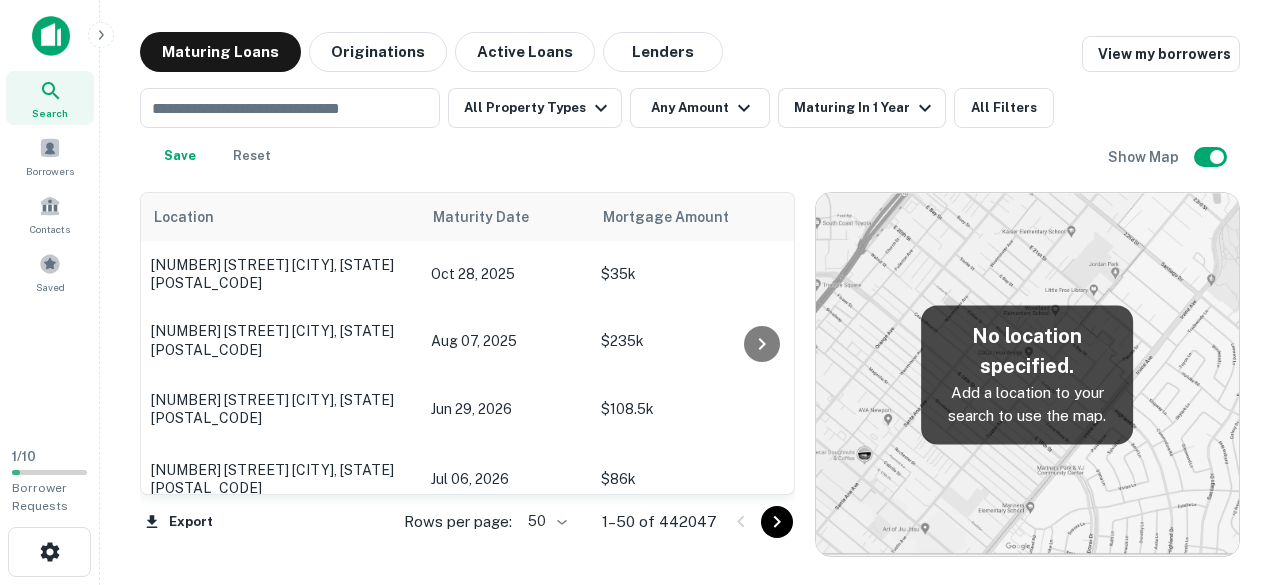 scroll, scrollTop: 0, scrollLeft: 0, axis: both 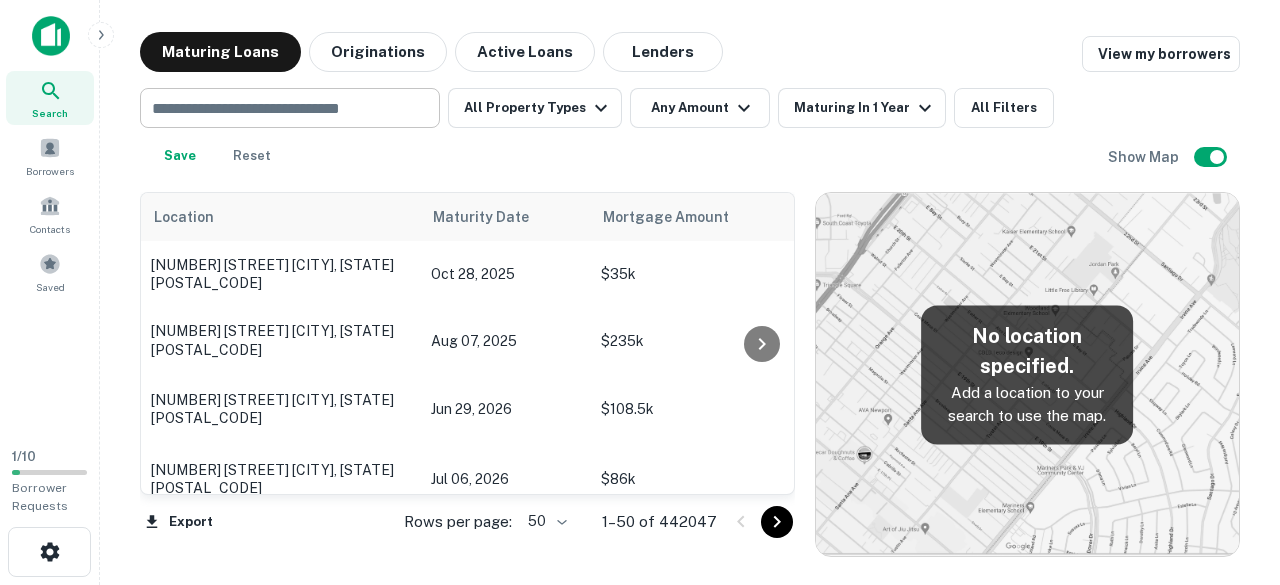 click at bounding box center [288, 108] 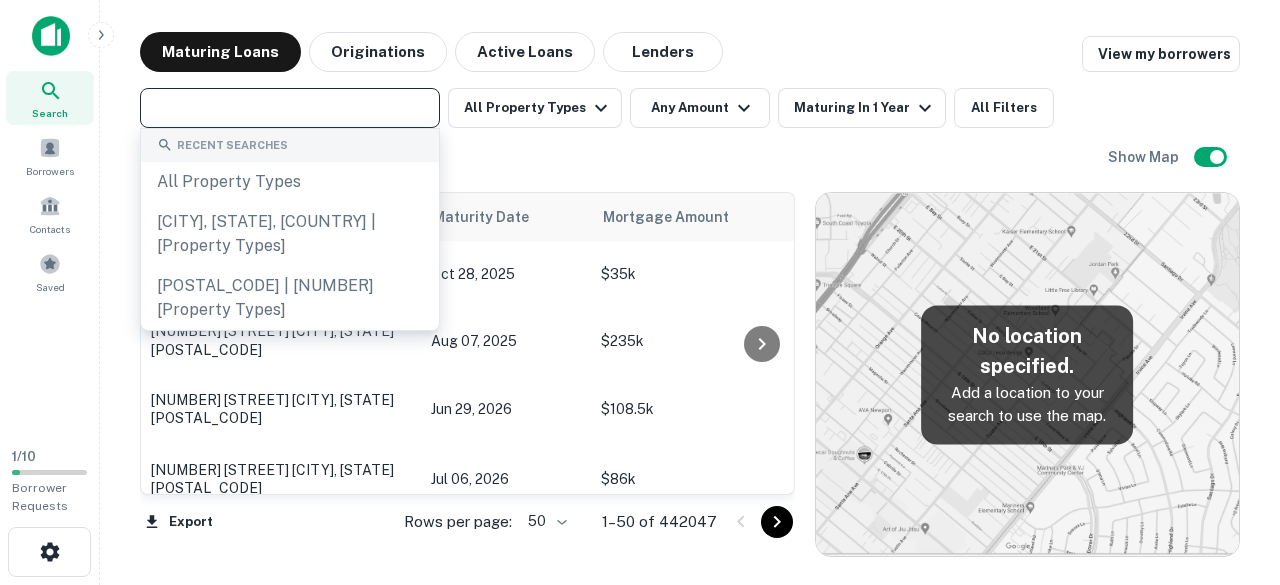 click at bounding box center [288, 108] 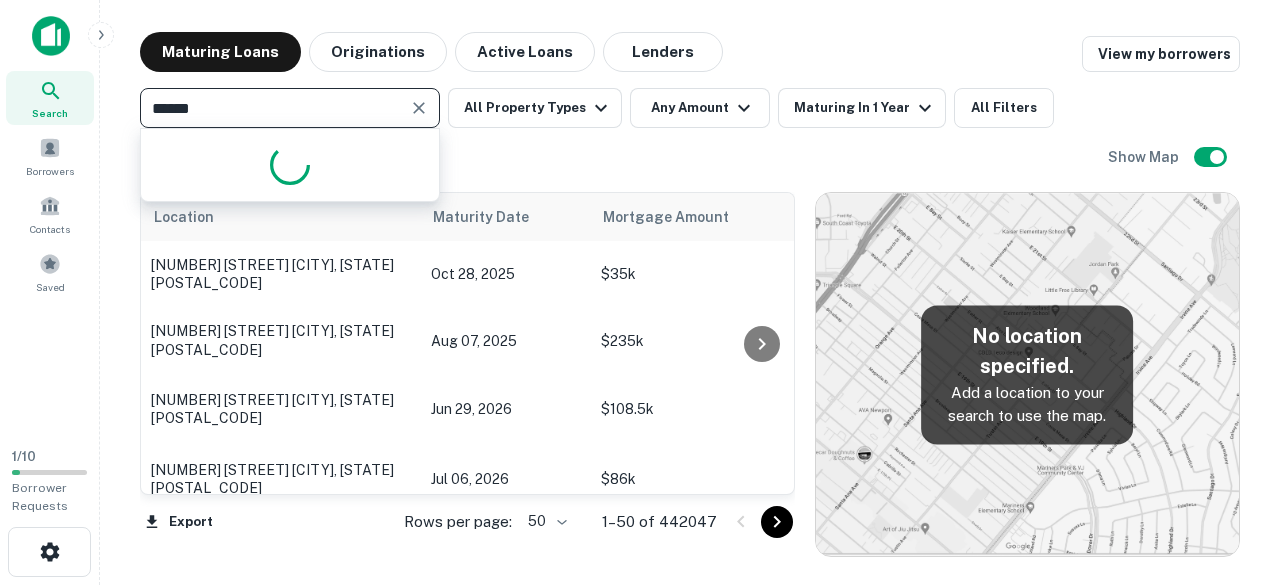 type on "*******" 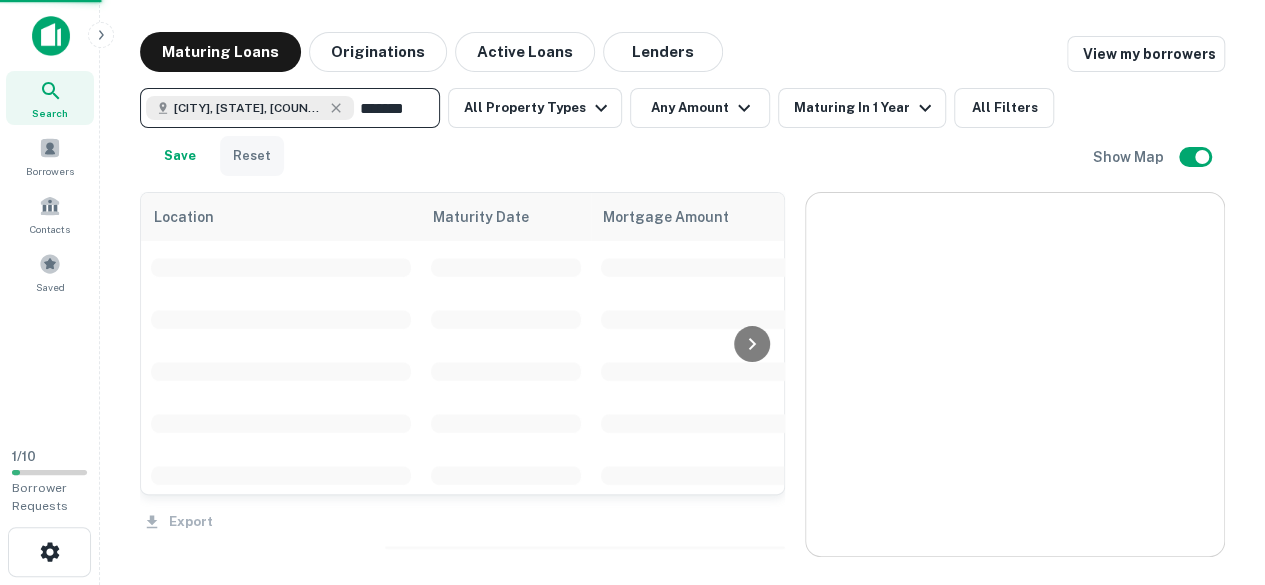 type 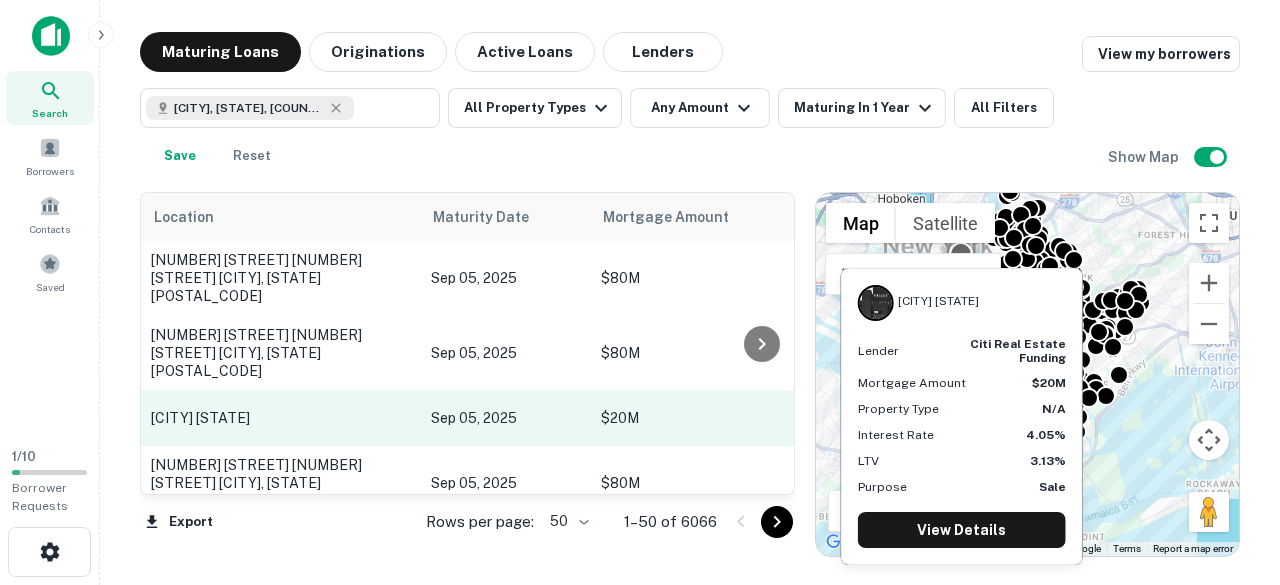 click on "[CITY] [STATE]" at bounding box center (281, 418) 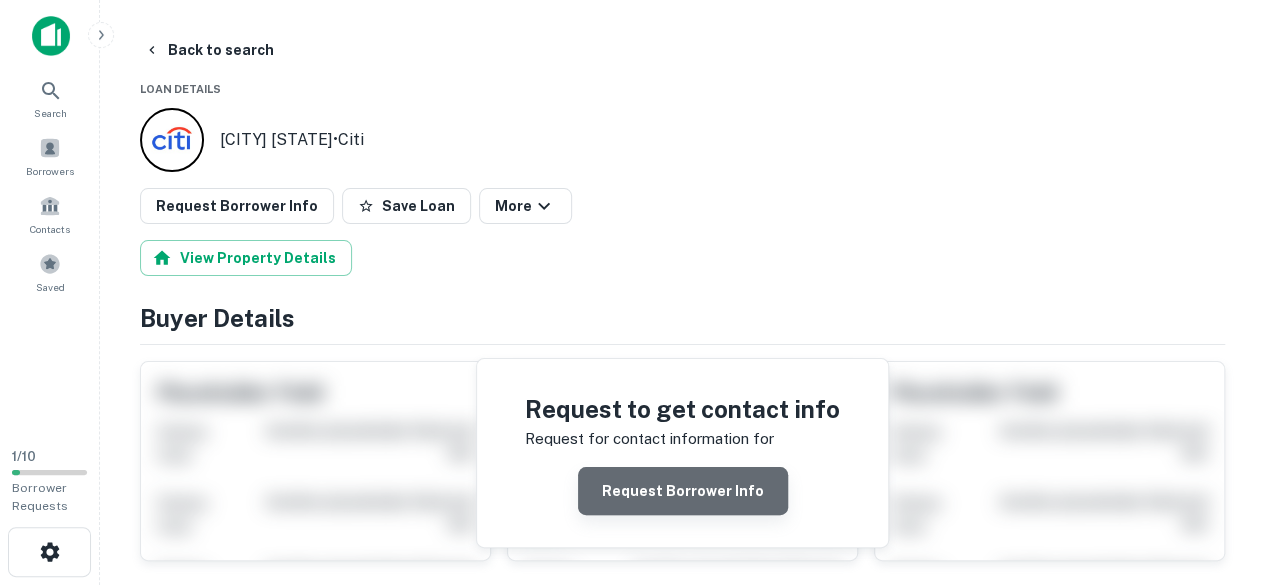 click on "Request Borrower Info" at bounding box center [683, 491] 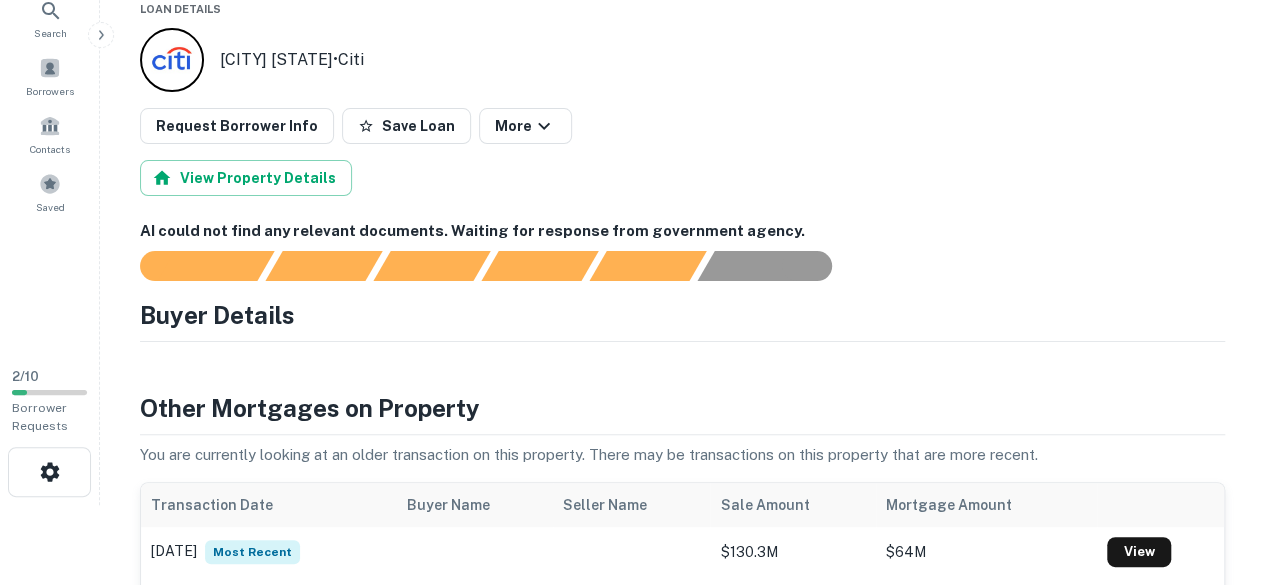scroll, scrollTop: 113, scrollLeft: 0, axis: vertical 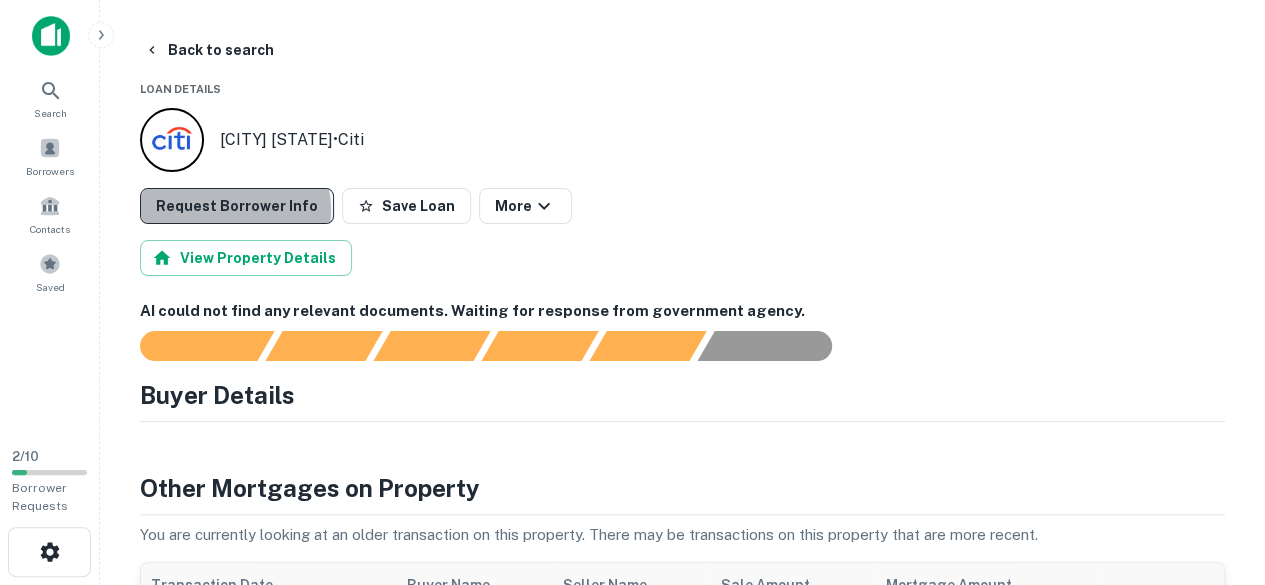 click on "Request Borrower Info" at bounding box center (237, 206) 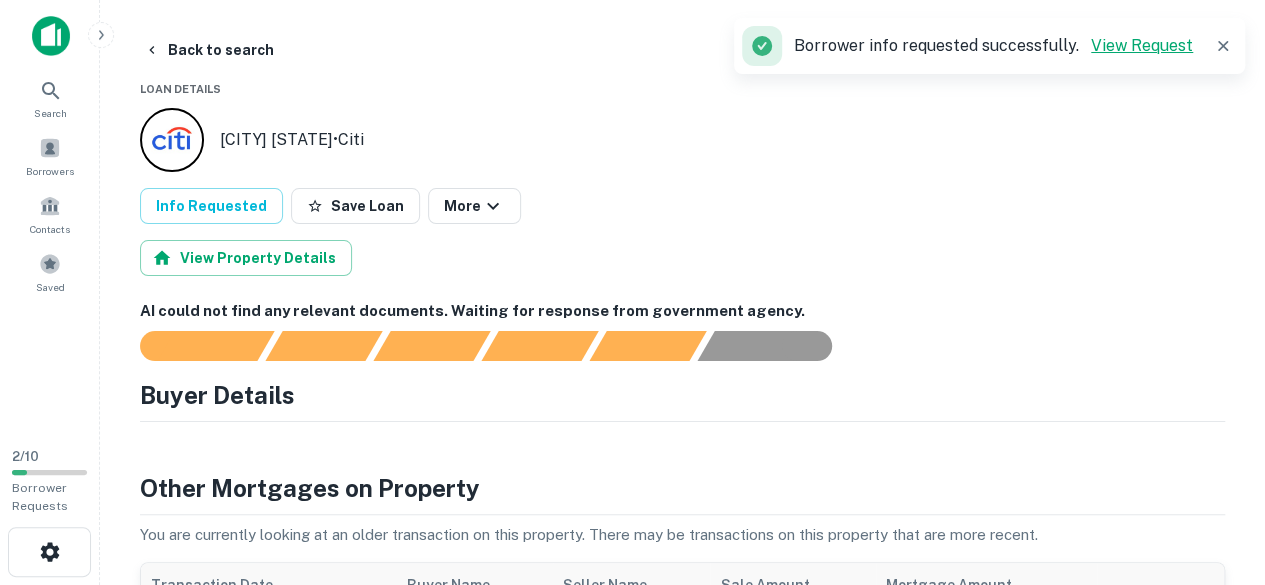 click on "View Request" at bounding box center [1142, 45] 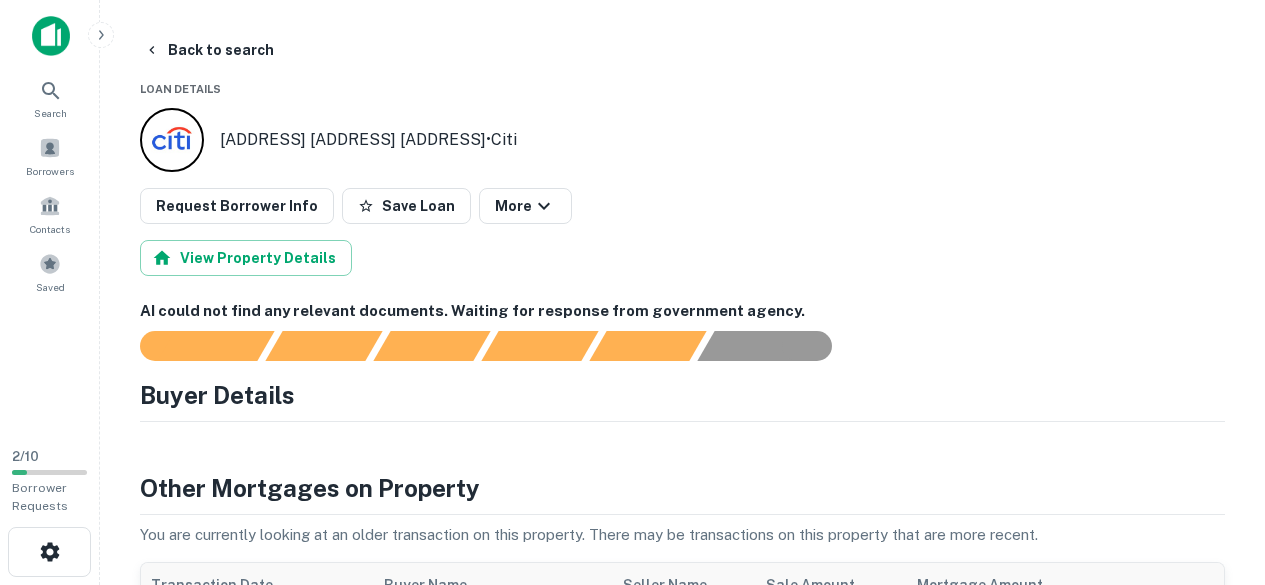 scroll, scrollTop: 0, scrollLeft: 0, axis: both 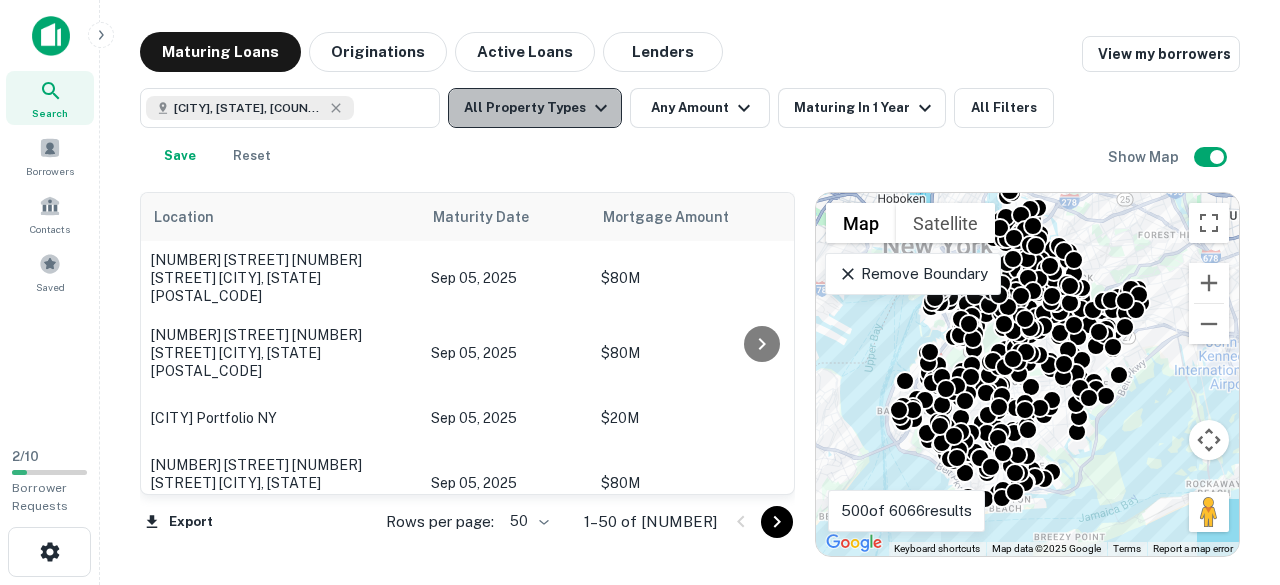 click on "All Property Types" at bounding box center (535, 108) 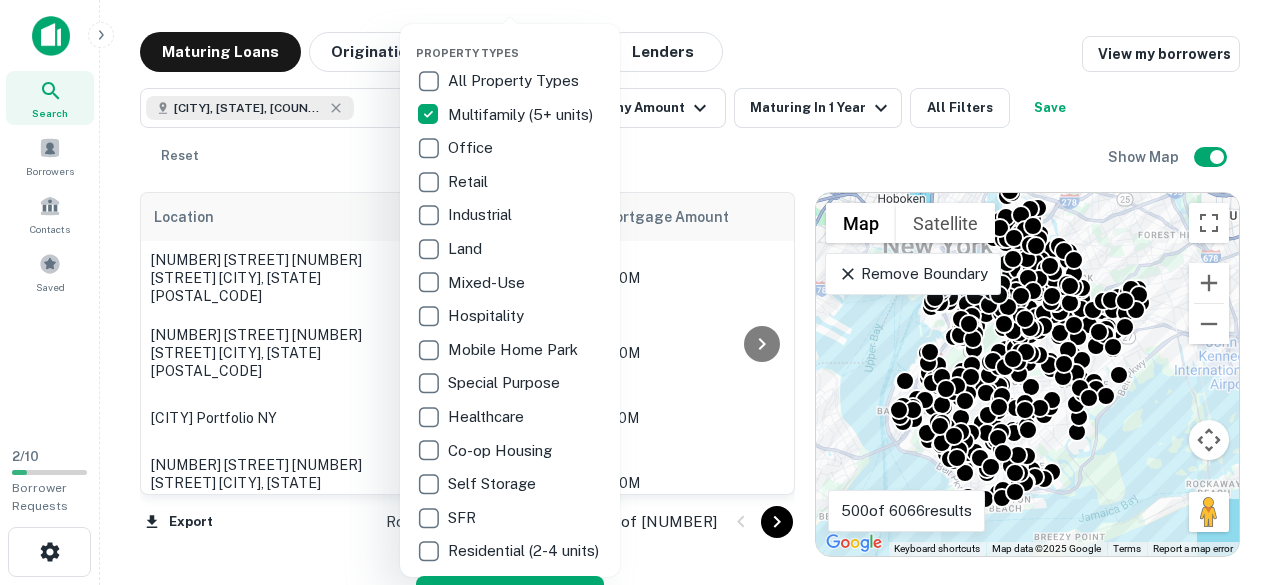 click at bounding box center [640, 292] 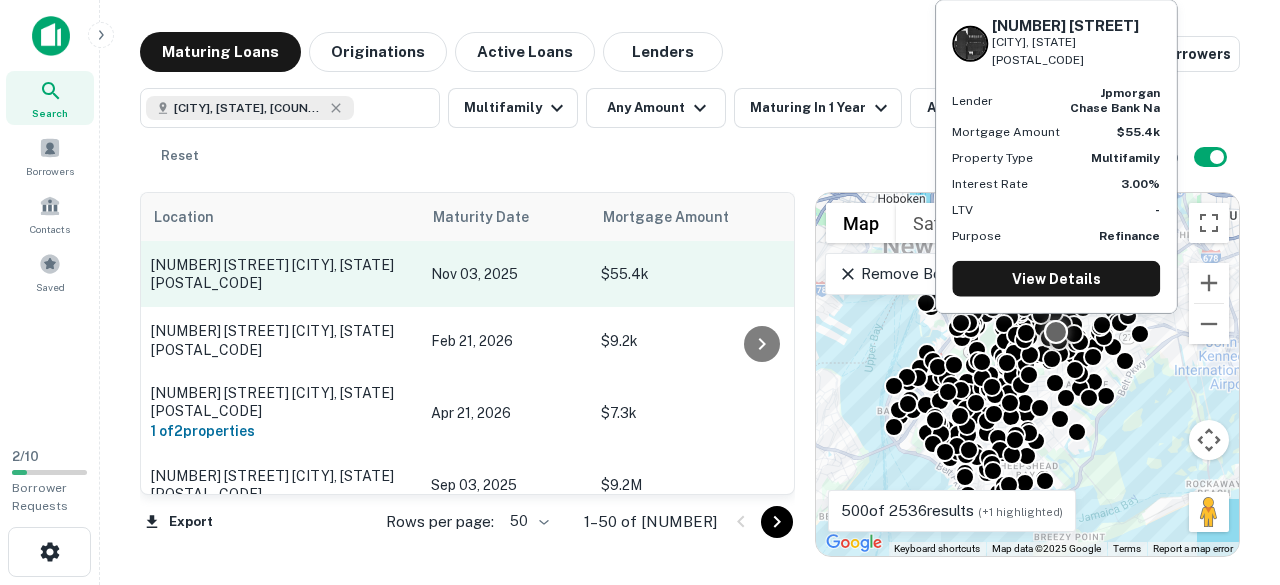 click on "Nov 03, 2025" at bounding box center [506, 274] 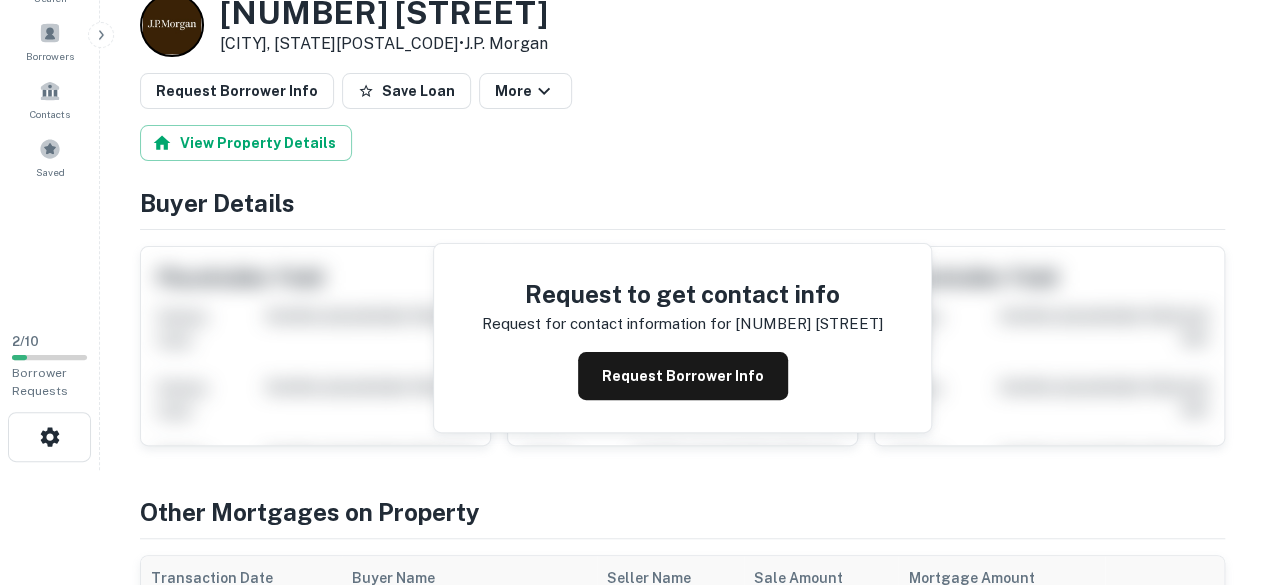 scroll, scrollTop: 129, scrollLeft: 0, axis: vertical 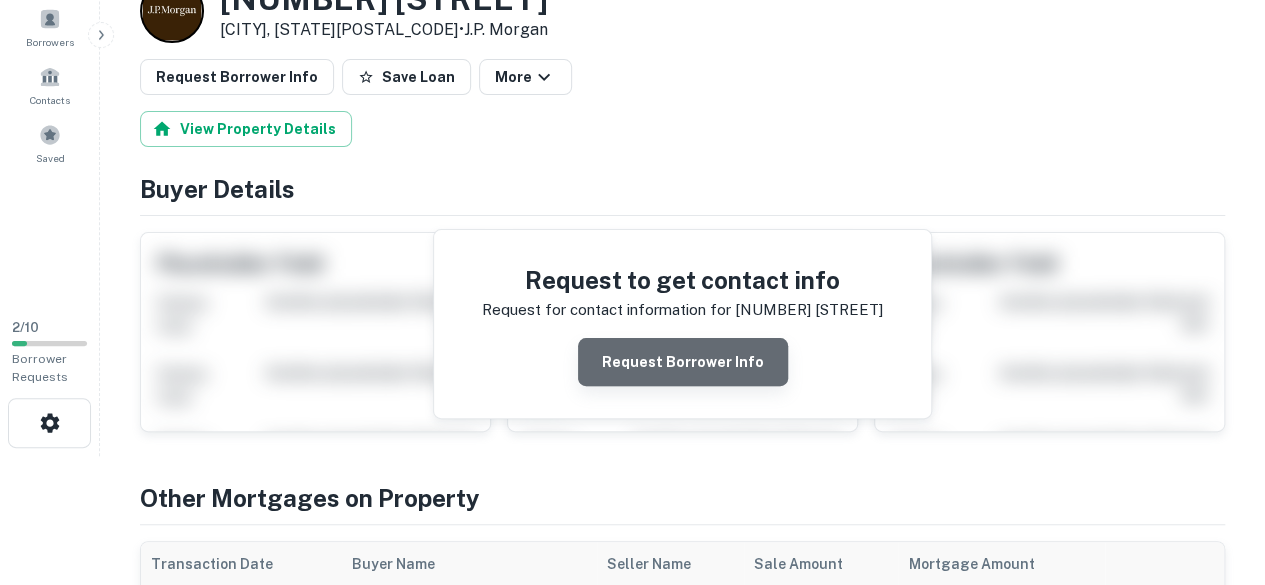 click on "Request Borrower Info" at bounding box center (683, 362) 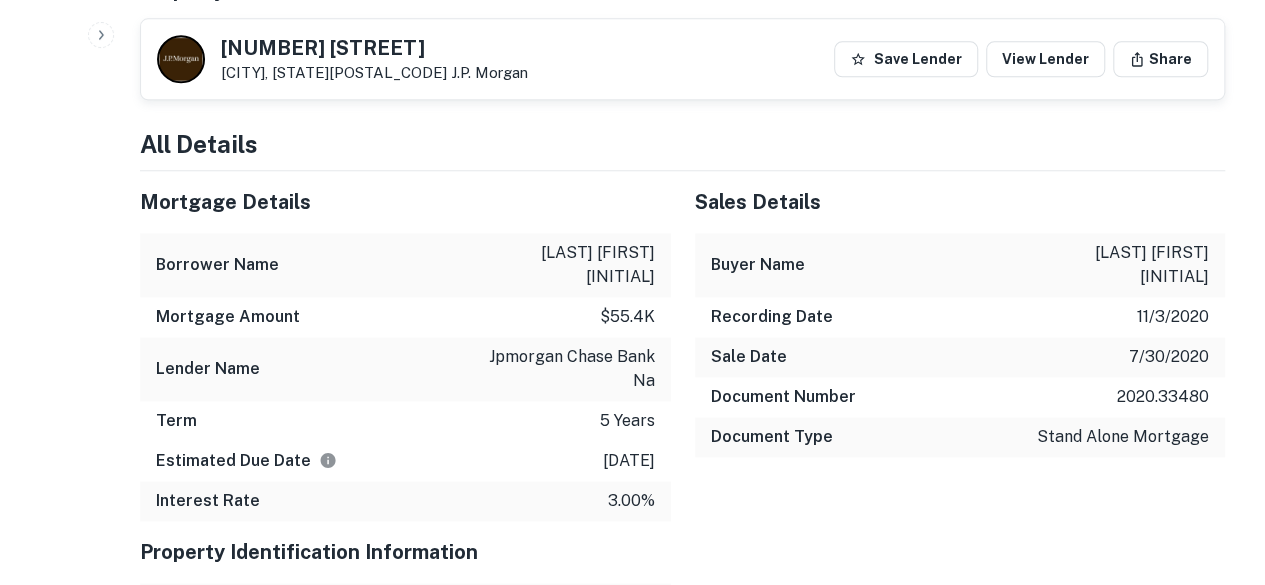 scroll, scrollTop: 1214, scrollLeft: 0, axis: vertical 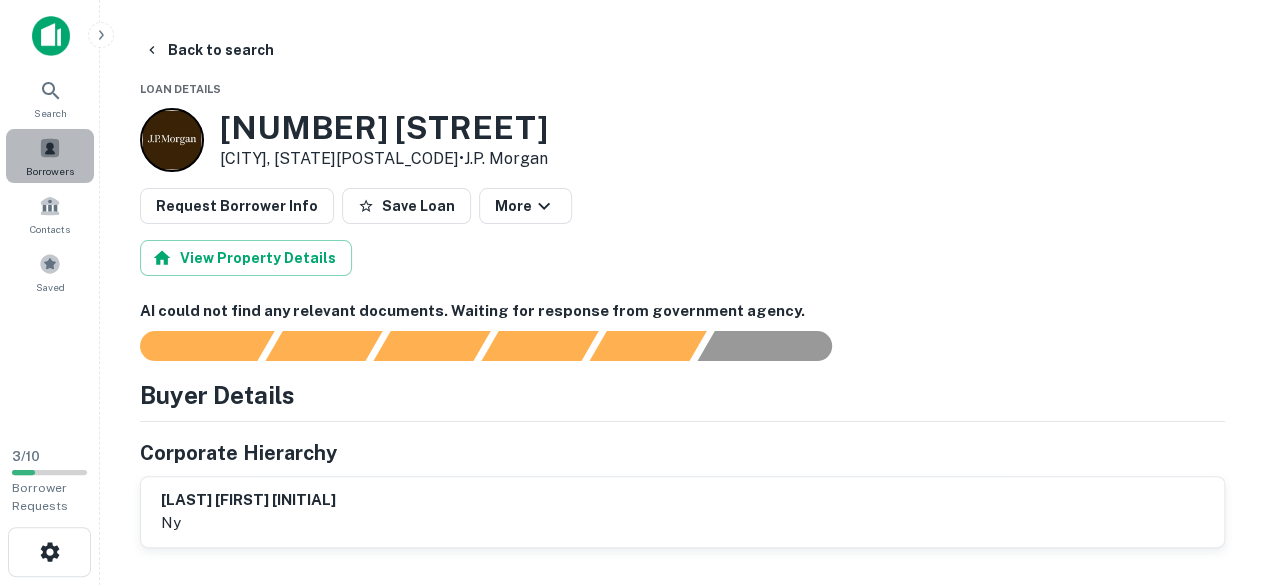 click at bounding box center [50, 148] 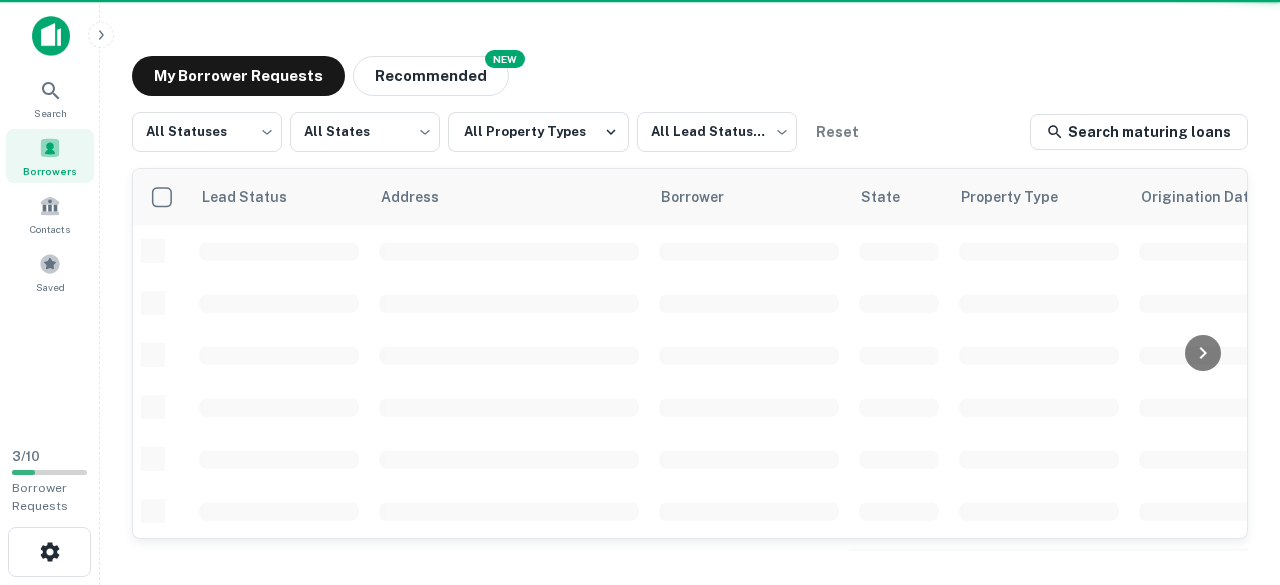 scroll, scrollTop: 0, scrollLeft: 0, axis: both 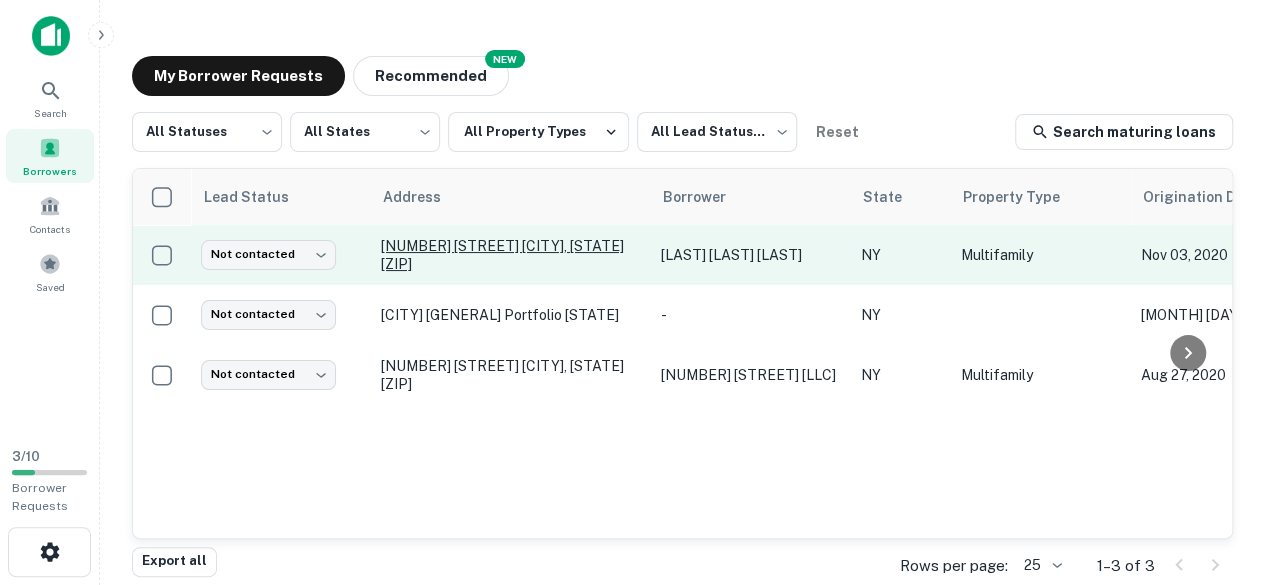 click on "[NUMBER] [STREET] [CITY], [STATE][ZIP]" at bounding box center [511, 255] 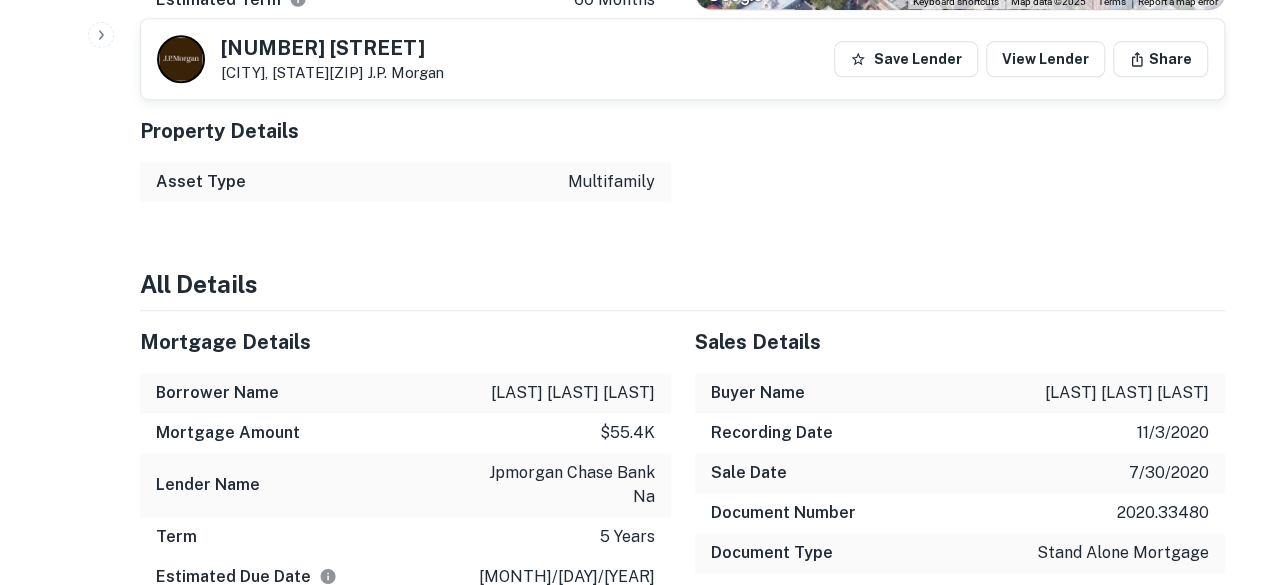 scroll, scrollTop: 1029, scrollLeft: 0, axis: vertical 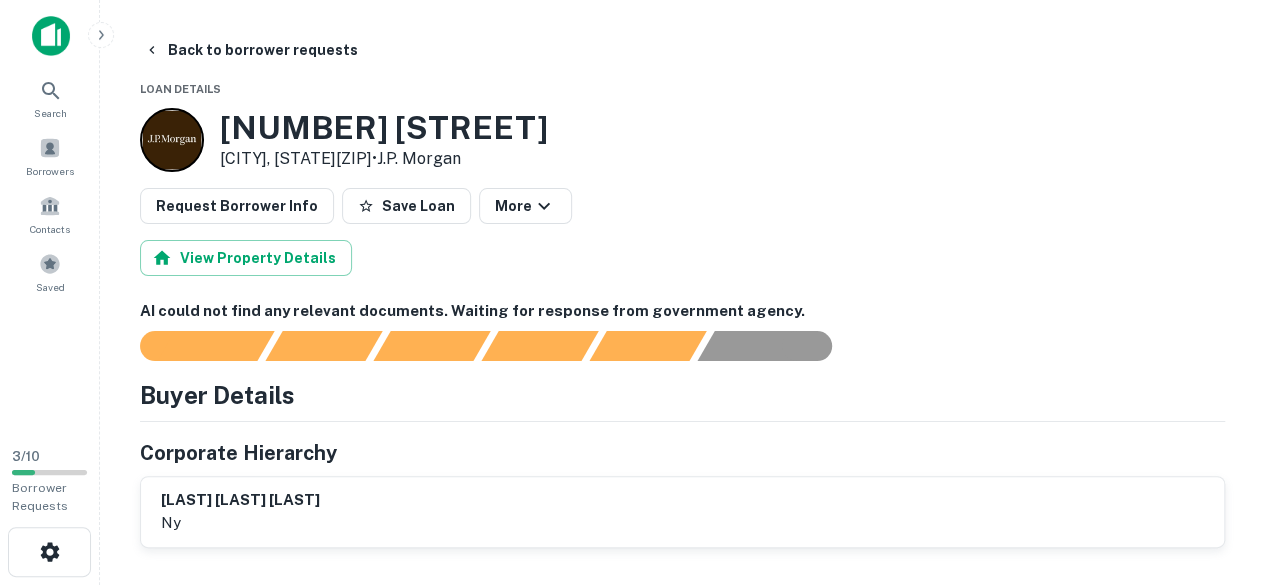 drag, startPoint x: 396, startPoint y: 160, endPoint x: 223, endPoint y: 138, distance: 174.39323 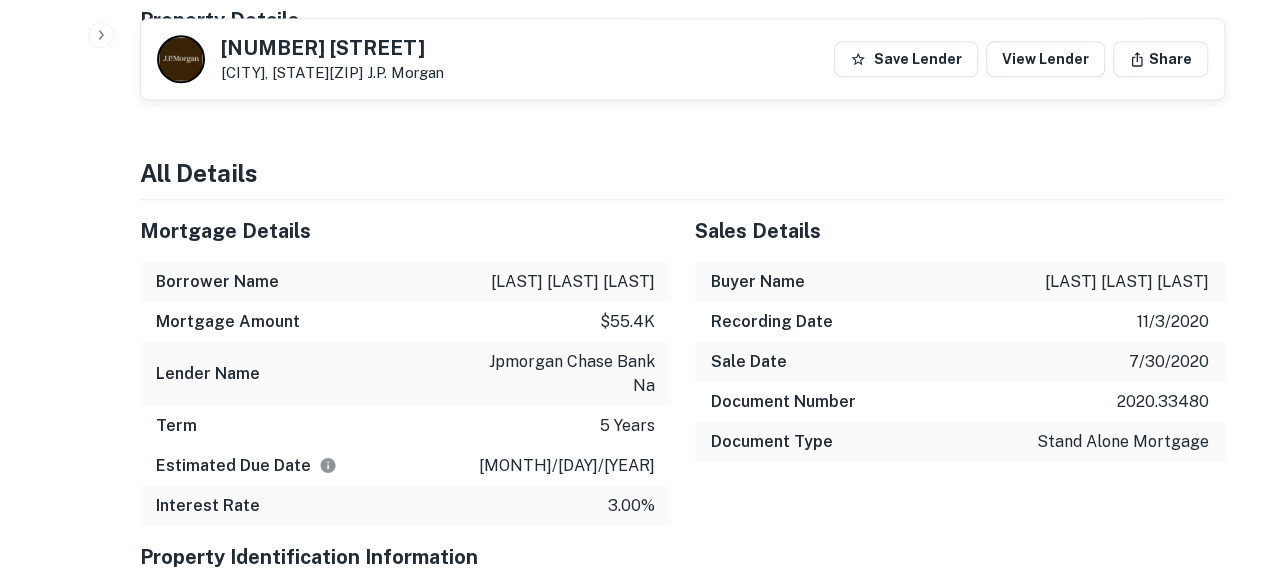scroll, scrollTop: 1196, scrollLeft: 0, axis: vertical 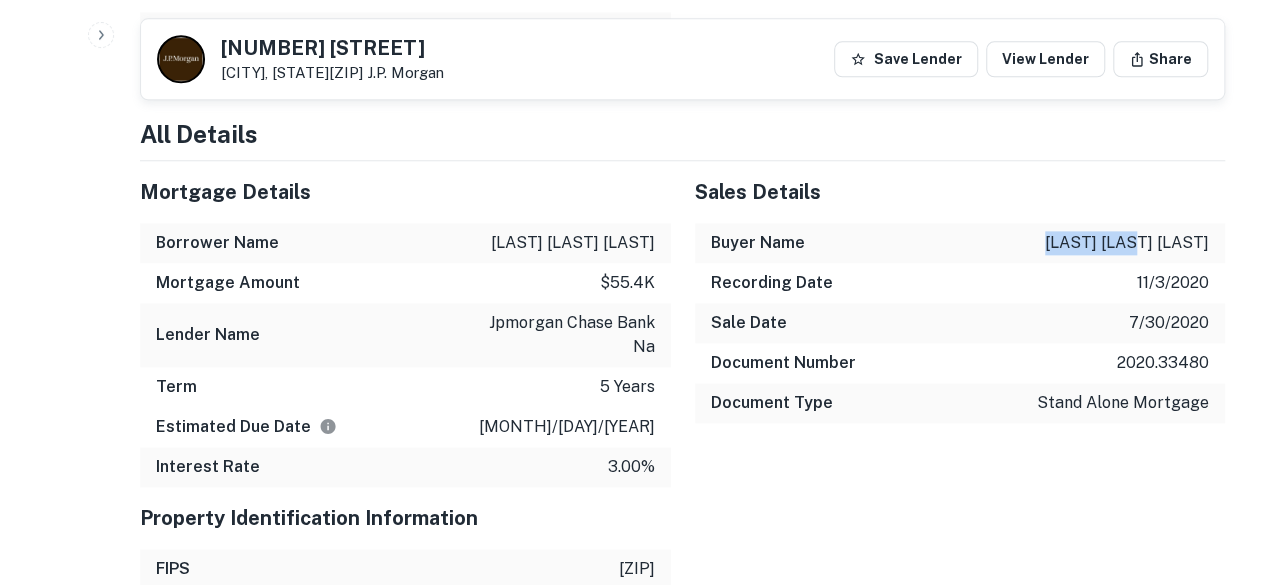 drag, startPoint x: 1200, startPoint y: 236, endPoint x: 1110, endPoint y: 245, distance: 90.44888 